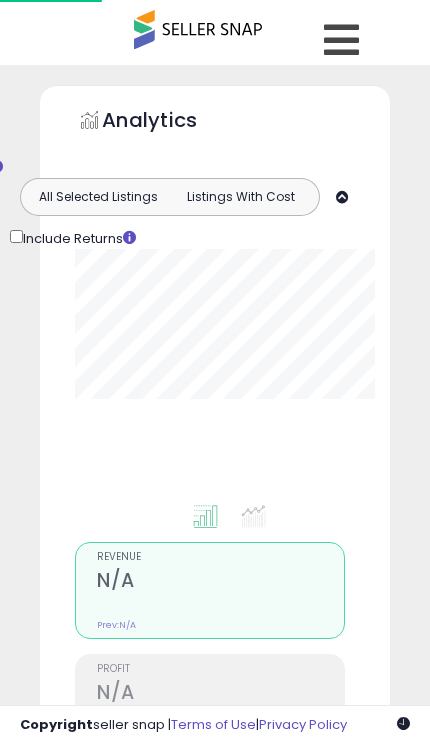 scroll, scrollTop: 150, scrollLeft: 0, axis: vertical 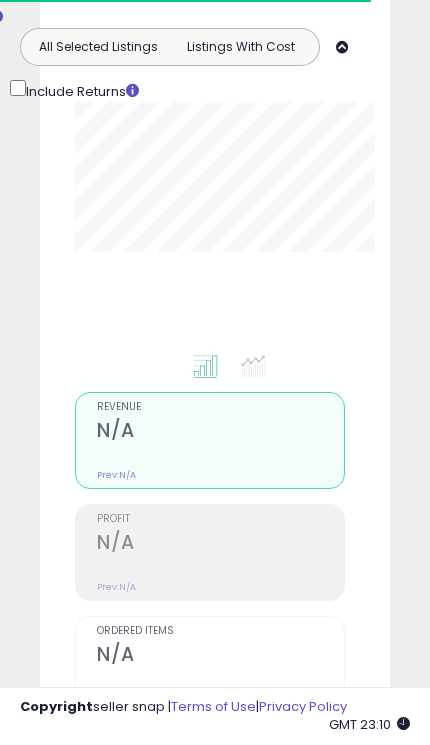 type on "**********" 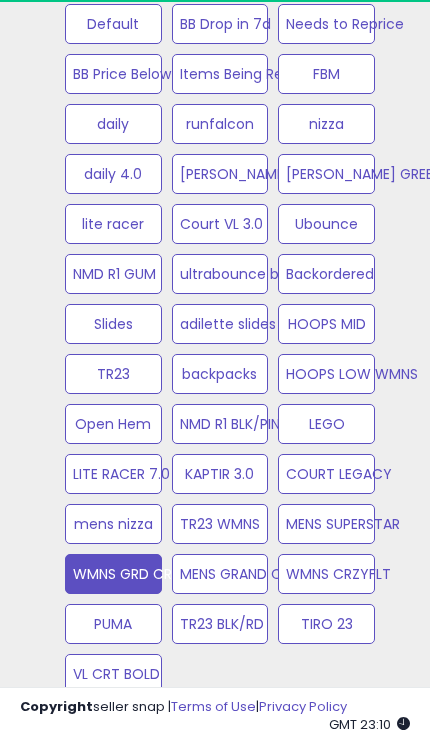 scroll, scrollTop: 1363, scrollLeft: 0, axis: vertical 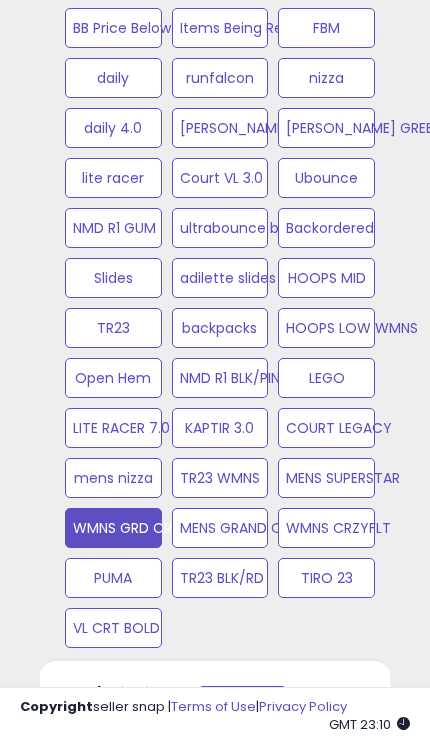 click on "TR23" at bounding box center [113, -22] 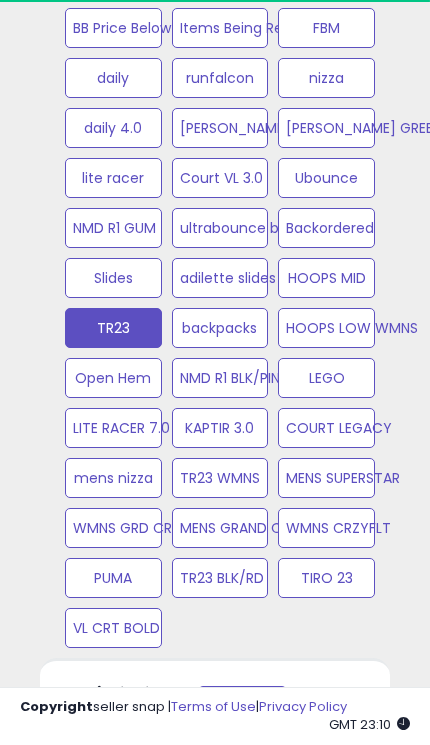 type on "**********" 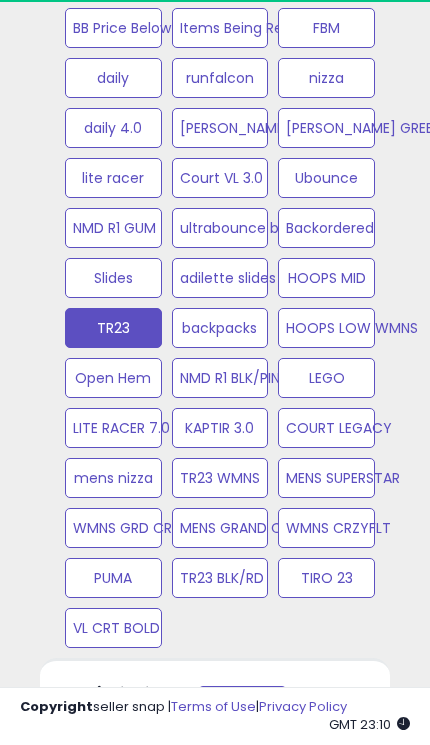 scroll, scrollTop: 999610, scrollLeft: 999690, axis: both 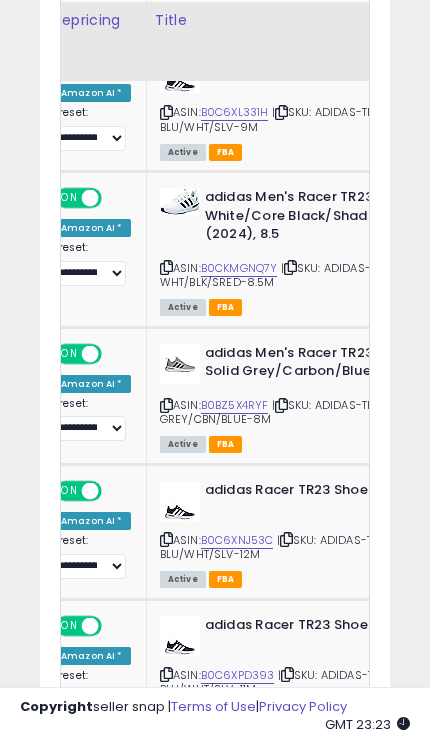 click at bounding box center (286, 539) 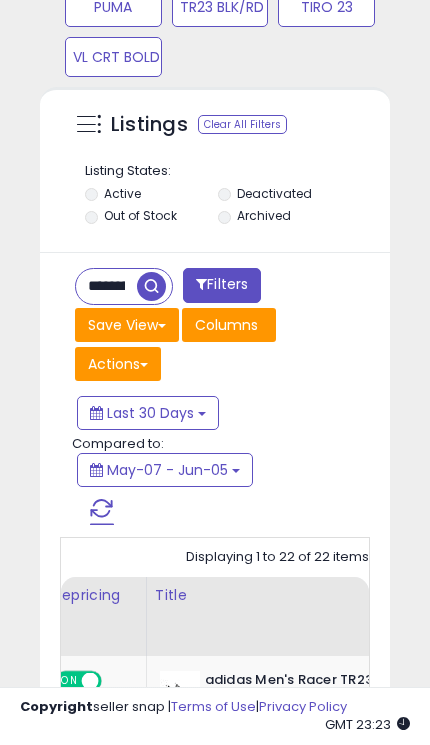 click on "**********" at bounding box center (106, 286) 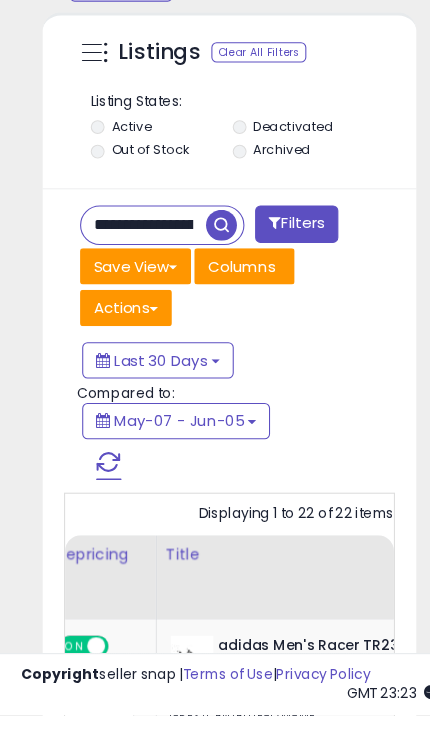 click on "**********" at bounding box center [134, 286] 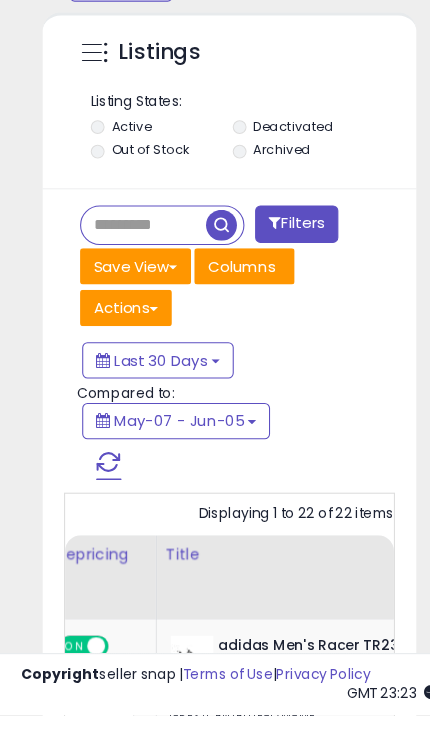 click at bounding box center (134, 286) 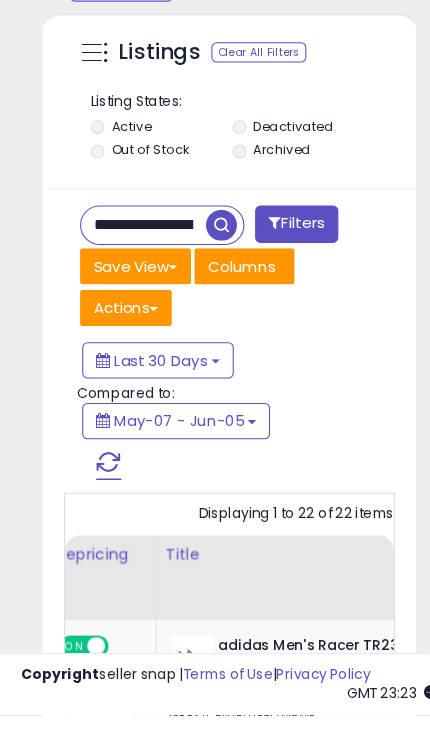 type on "**********" 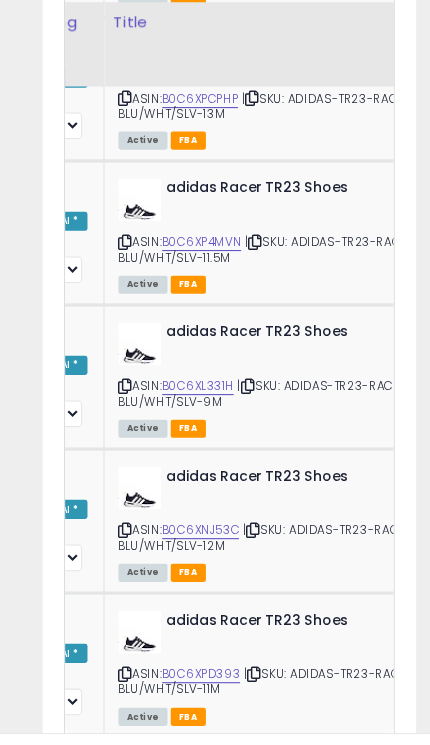 scroll, scrollTop: 0, scrollLeft: 198, axis: horizontal 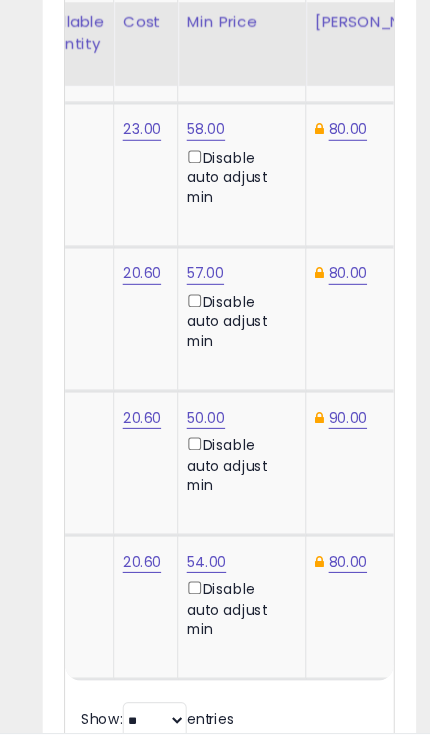 click on "54.00" at bounding box center [193, -147] 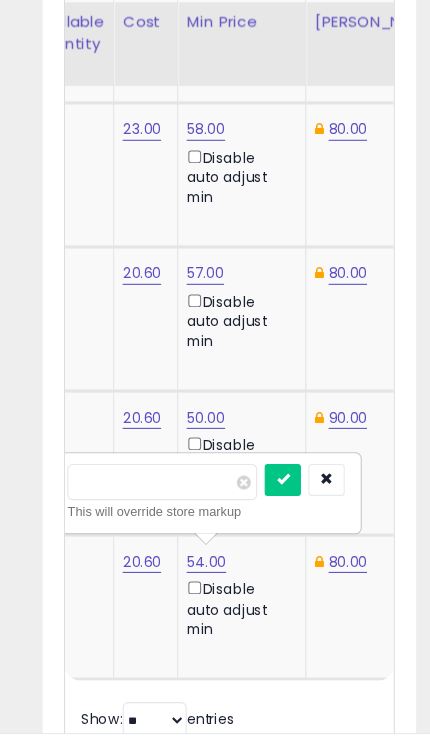 click at bounding box center [228, 452] 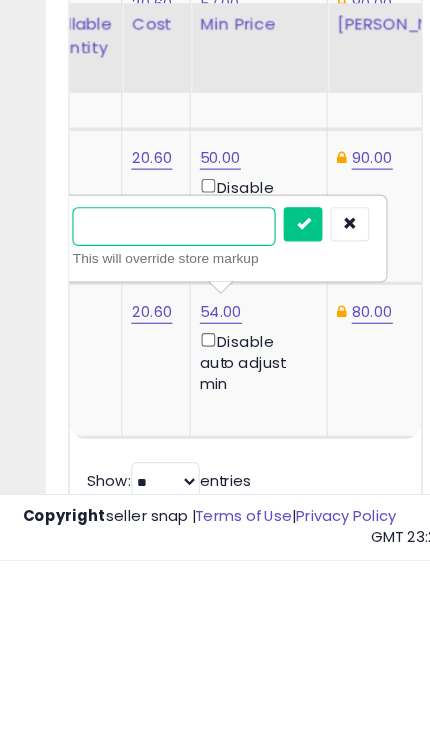 type on "*" 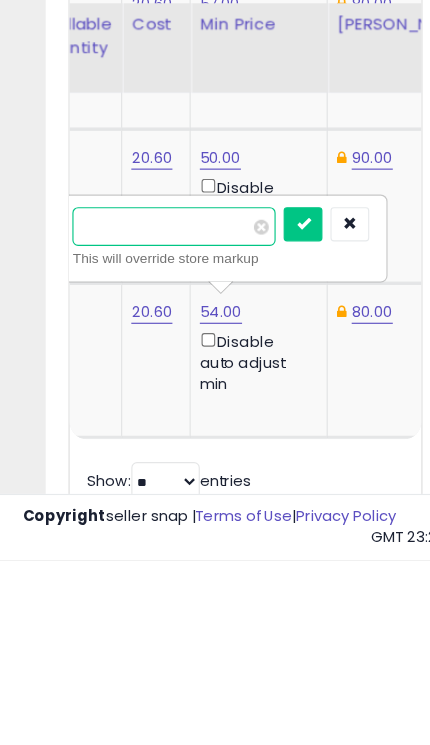 type on "**" 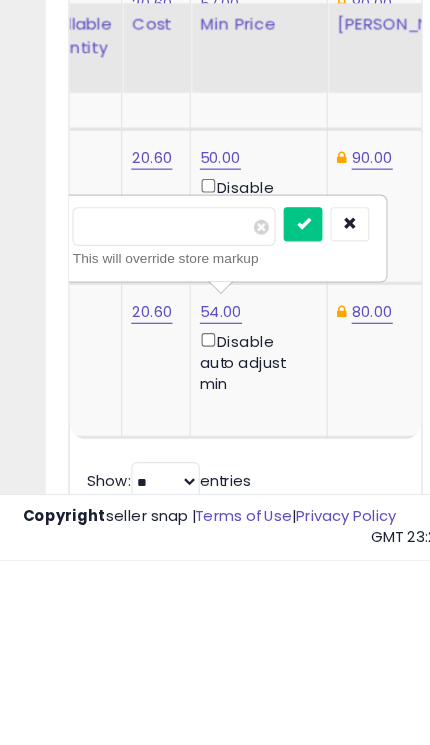 click at bounding box center [265, 450] 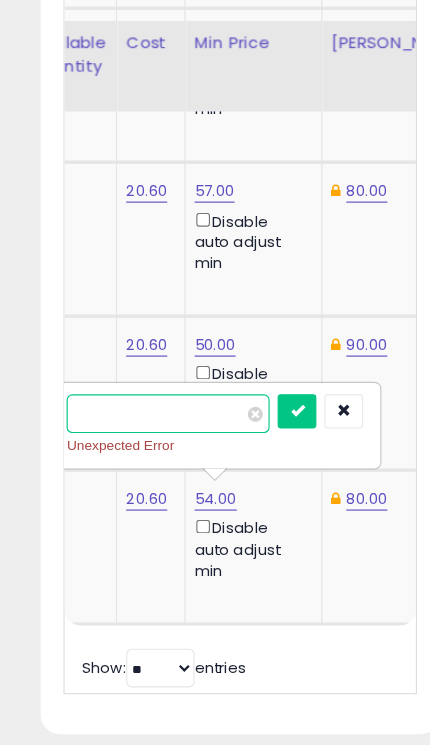 click at bounding box center [265, 386] 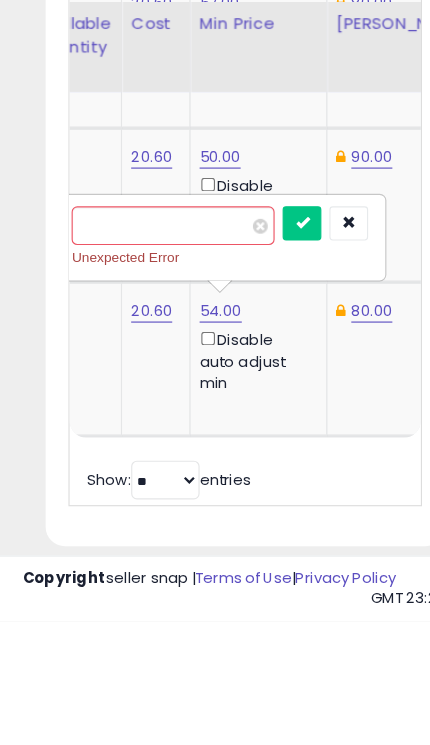 click at bounding box center [306, 396] 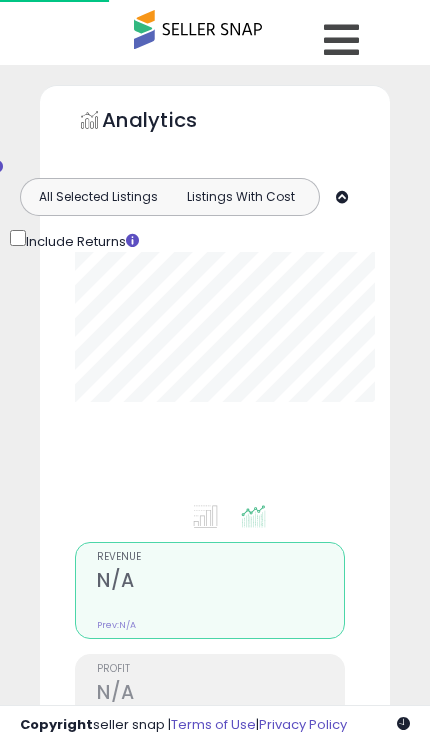 scroll, scrollTop: 0, scrollLeft: 0, axis: both 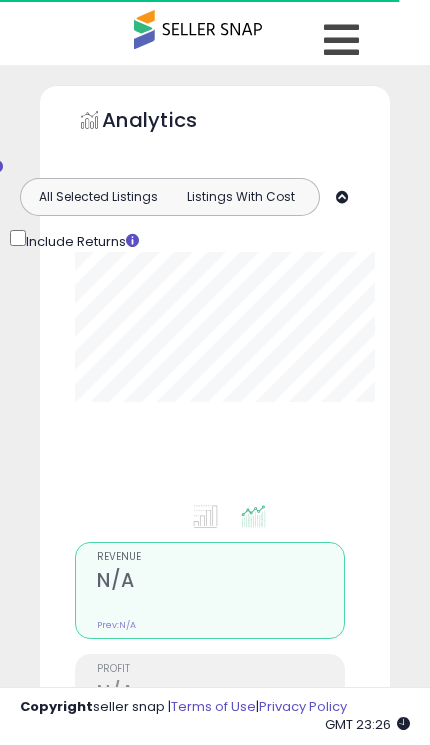 type on "**********" 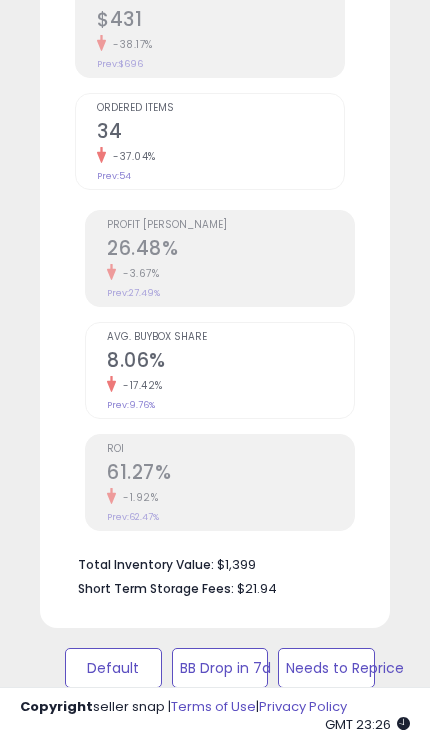scroll, scrollTop: 686, scrollLeft: 0, axis: vertical 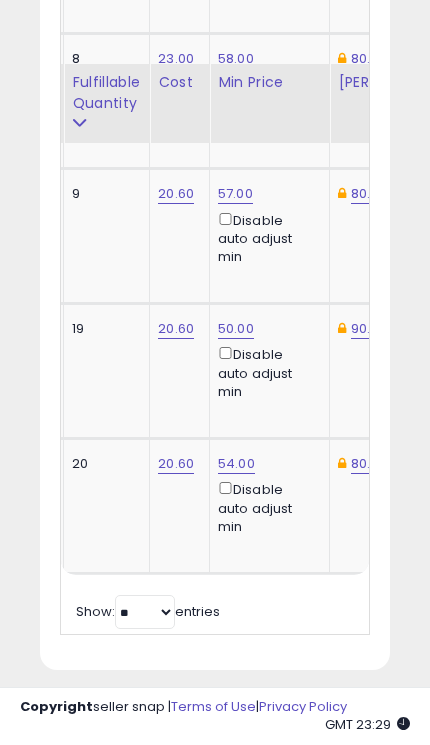 click on "54.00" at bounding box center [236, -210] 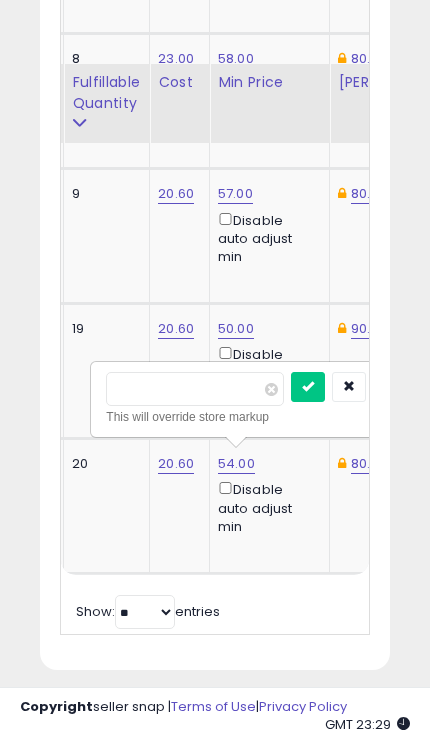 click on "*****" at bounding box center (195, 389) 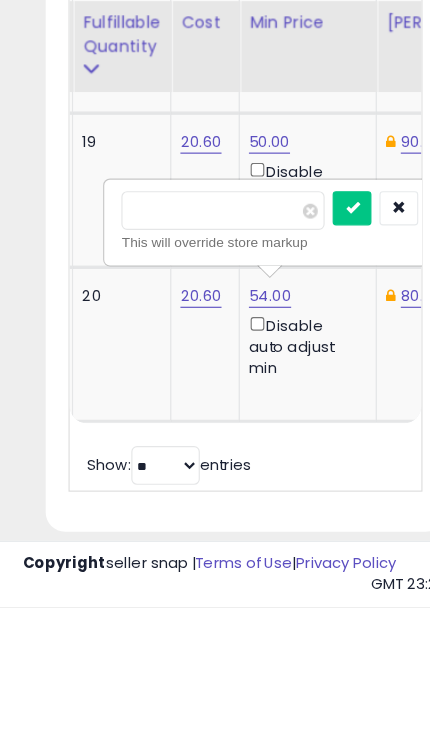 click on "*****" at bounding box center [195, 398] 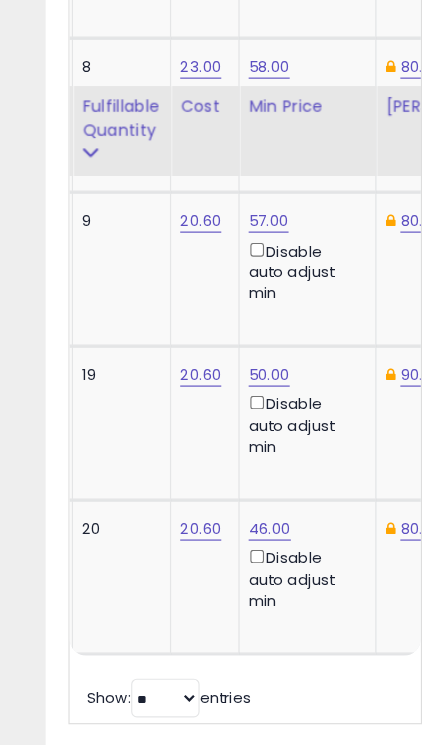 scroll, scrollTop: 2902, scrollLeft: 0, axis: vertical 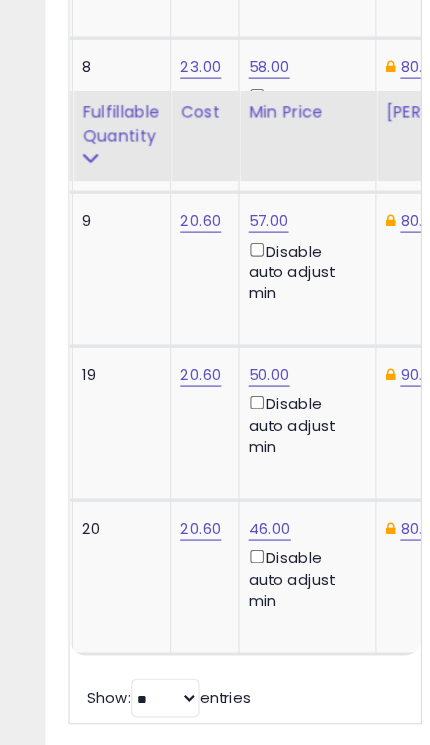 click on "50.00" at bounding box center [236, -210] 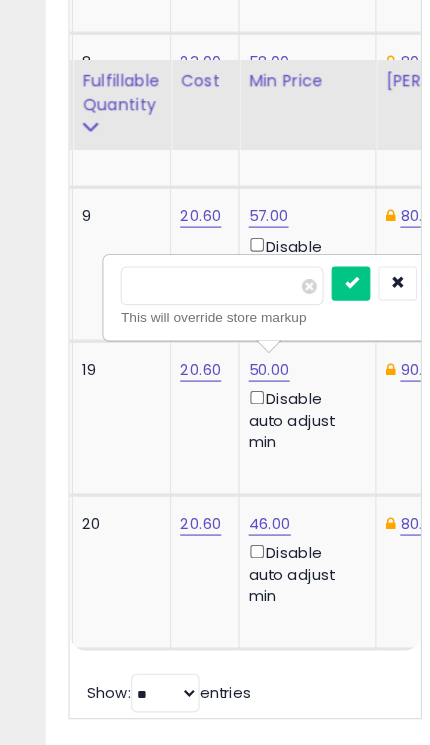 click on "*****" at bounding box center [195, 255] 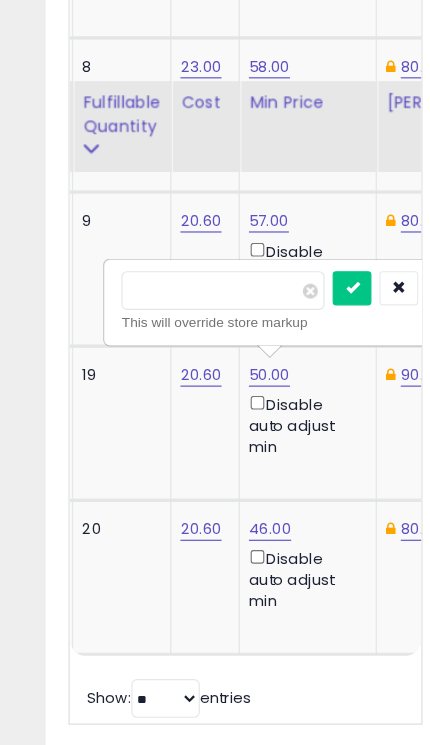 click at bounding box center [271, 255] 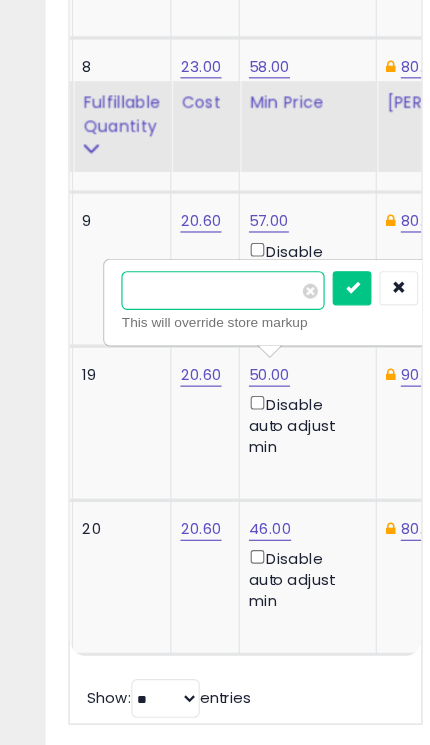 type on "**" 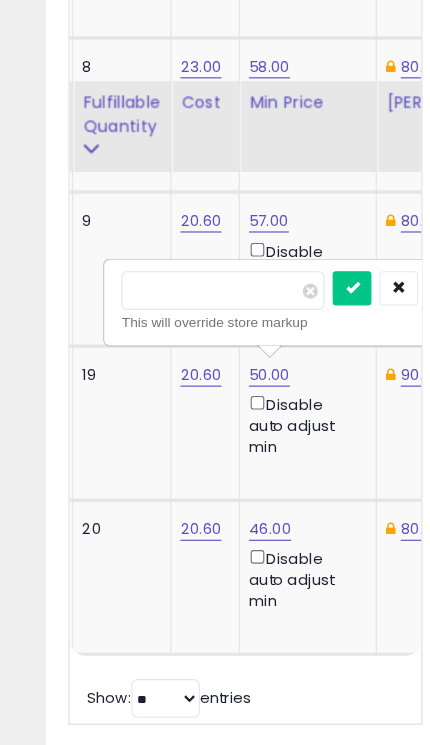 click at bounding box center [308, 253] 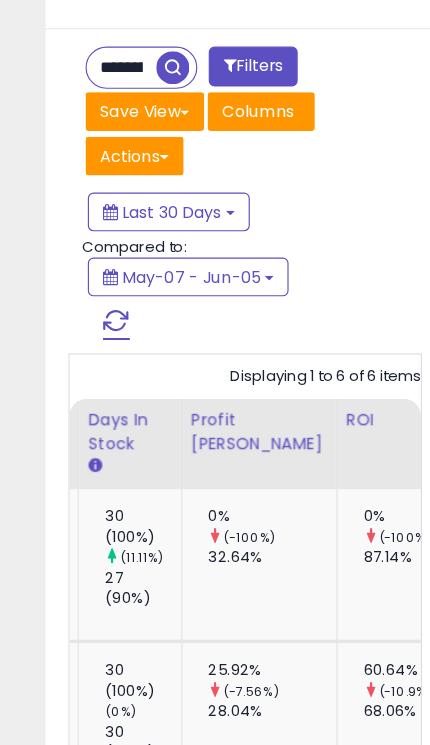 click on "Last 30 Days" at bounding box center (150, 186) 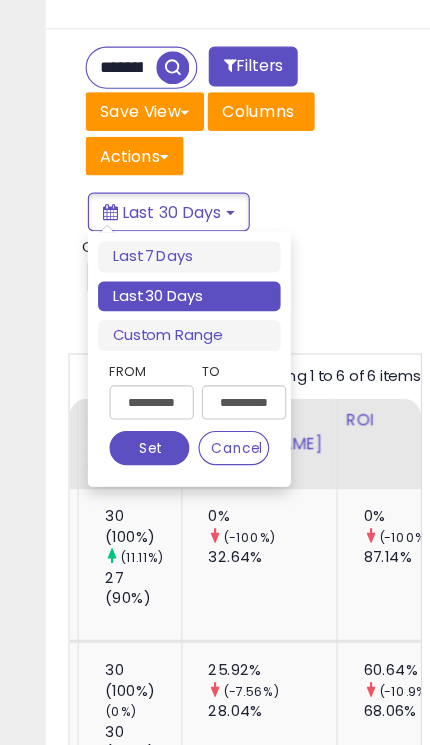 type on "**********" 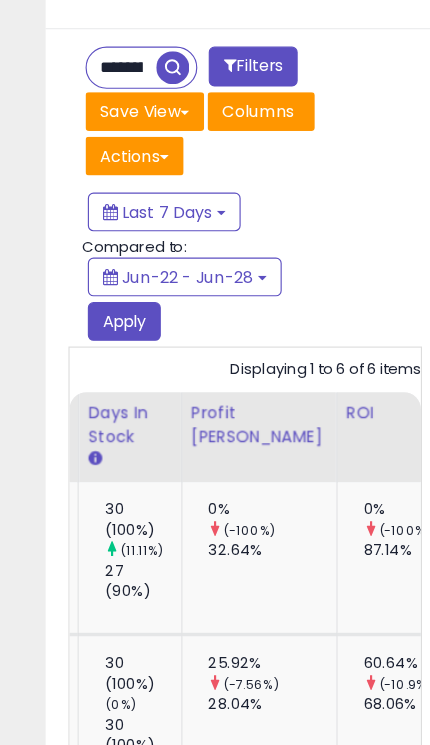 click on "Apply" at bounding box center (109, 282) 